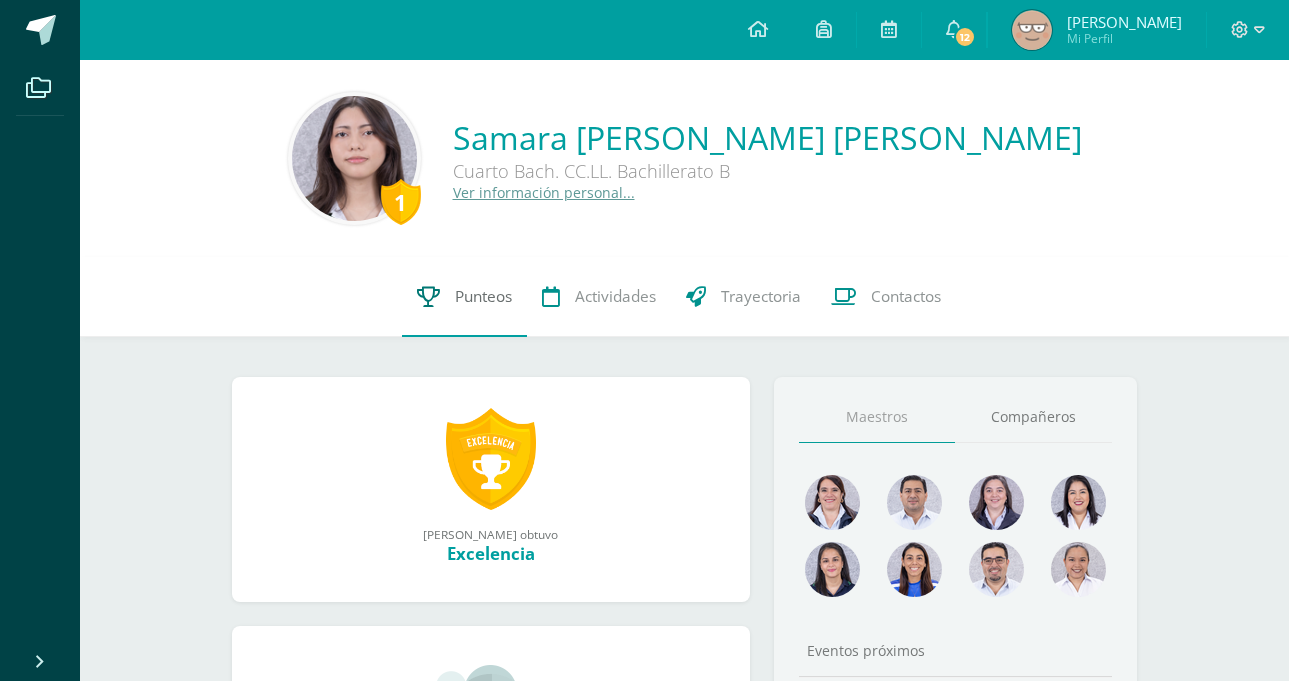 scroll, scrollTop: 0, scrollLeft: 0, axis: both 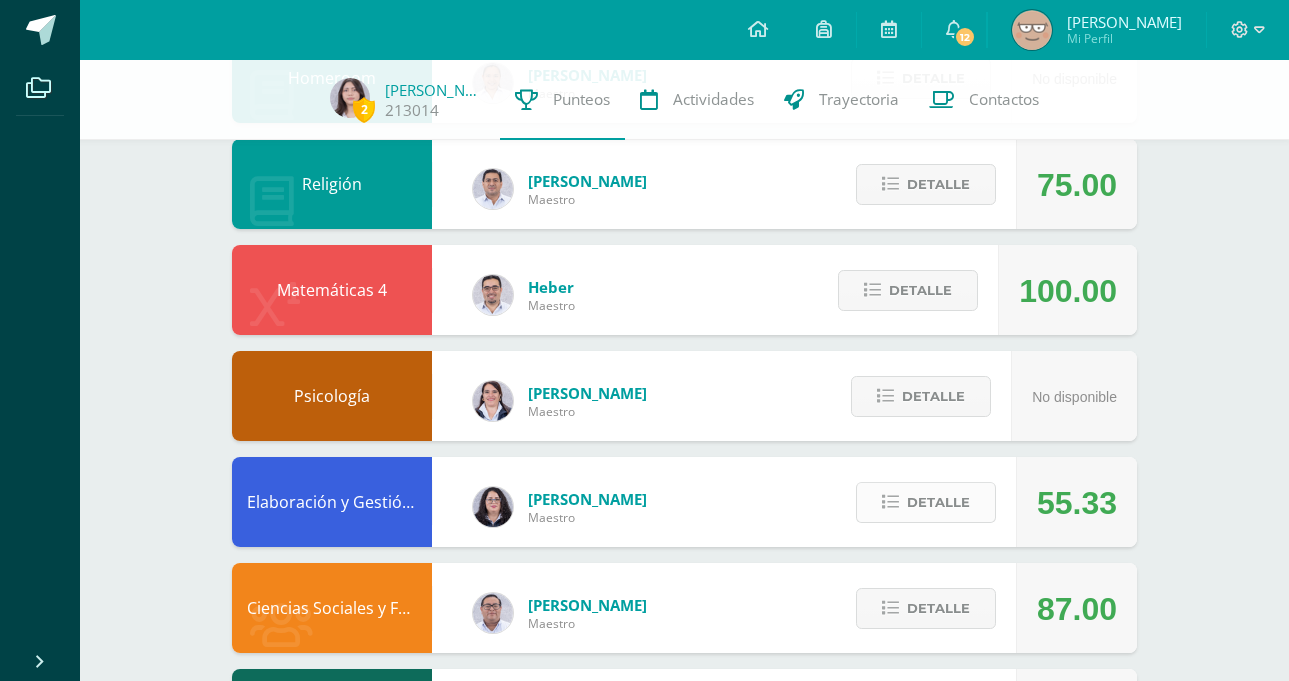 click on "Detalle" at bounding box center (938, 502) 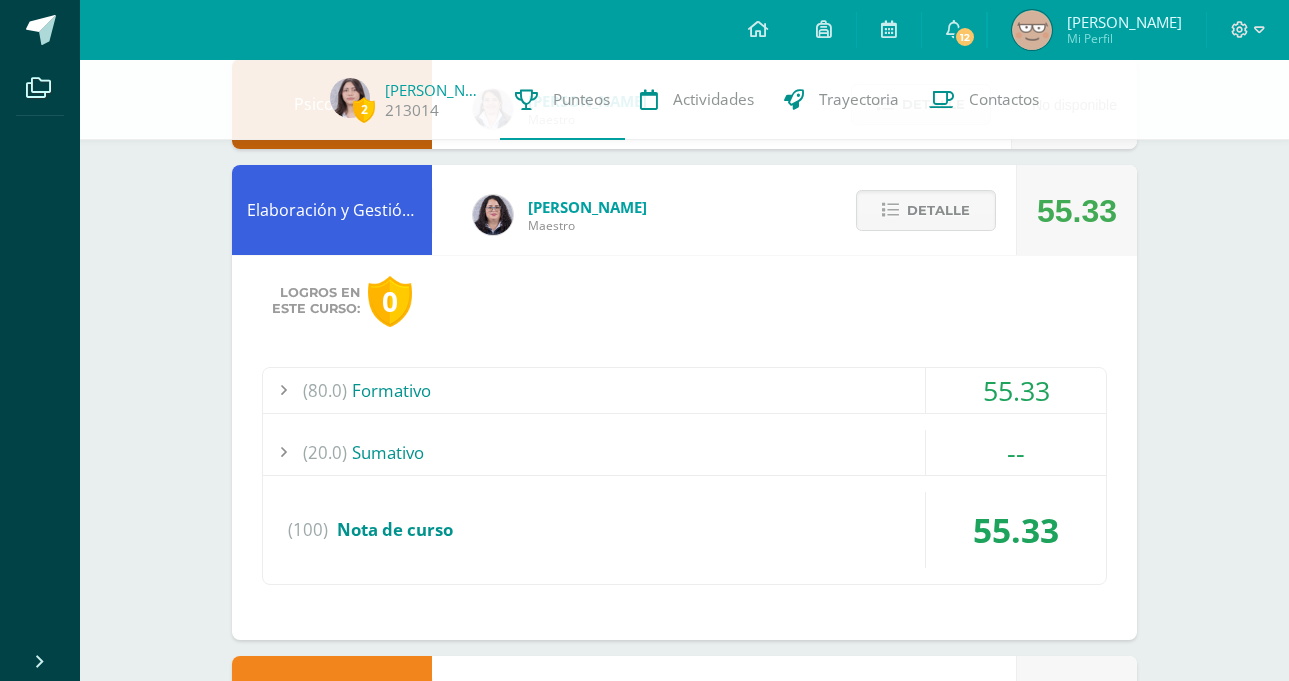 scroll, scrollTop: 900, scrollLeft: 0, axis: vertical 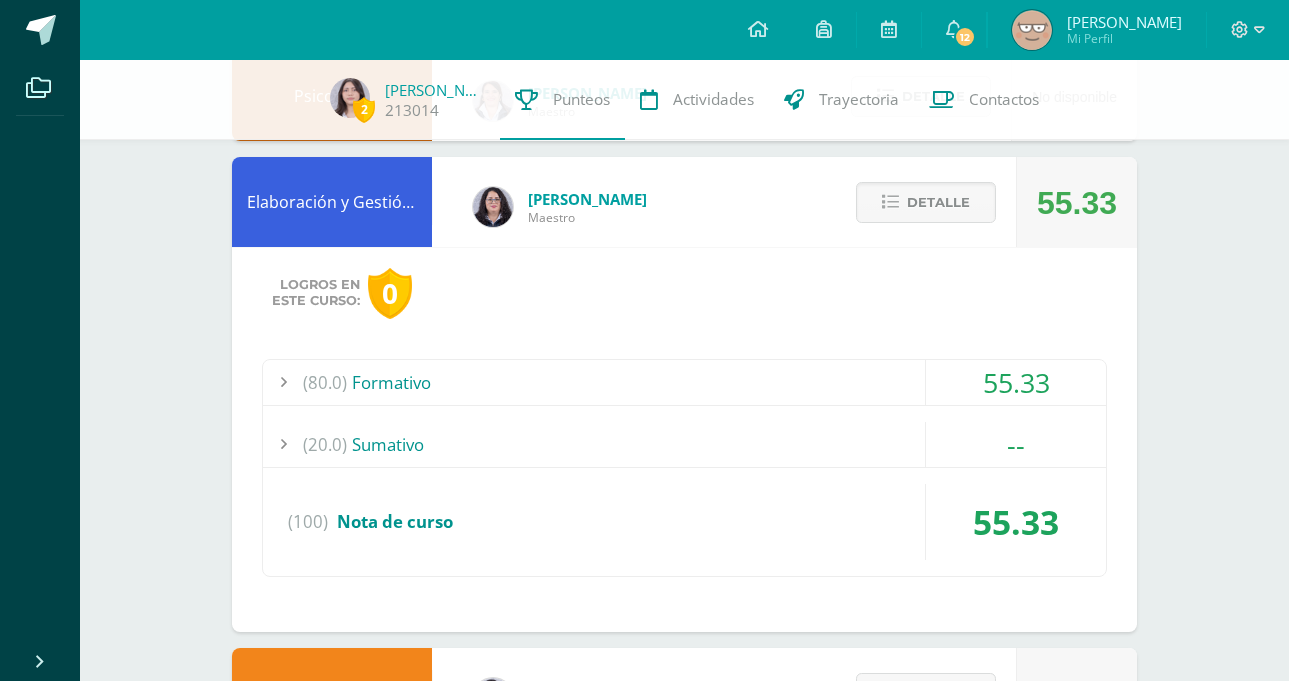 click on "(80.0)
Formativo" at bounding box center (684, 382) 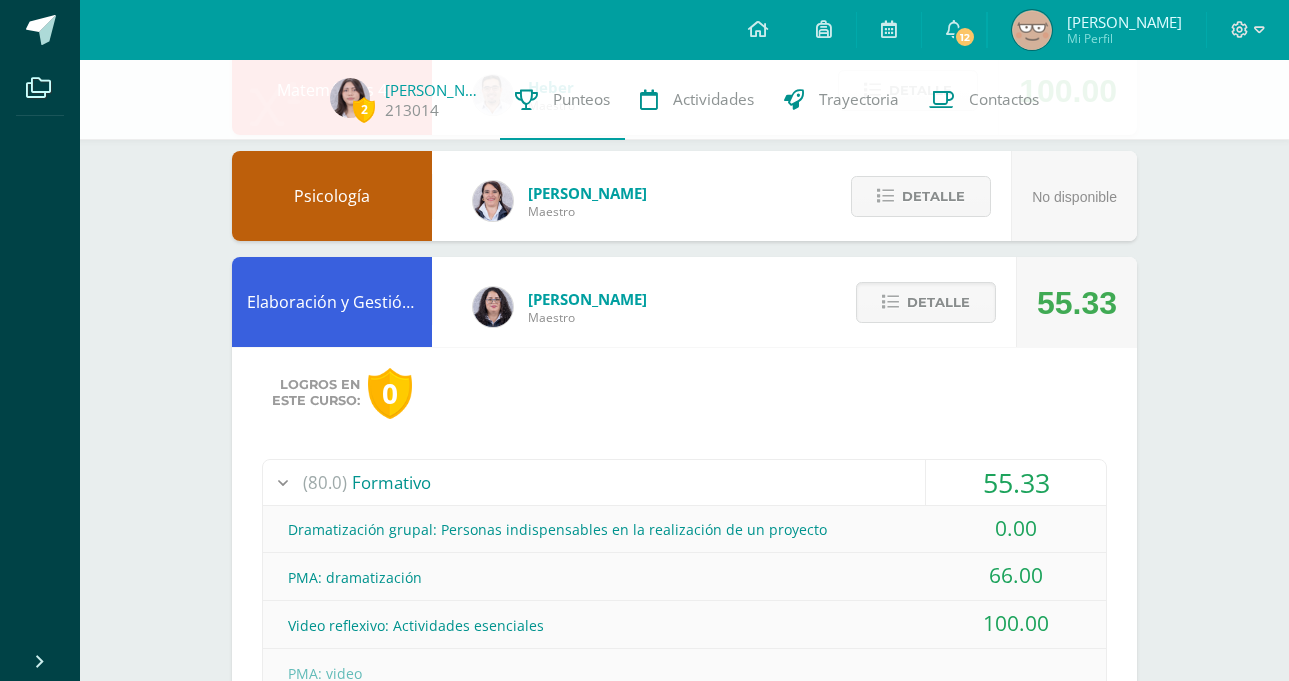 scroll, scrollTop: 900, scrollLeft: 0, axis: vertical 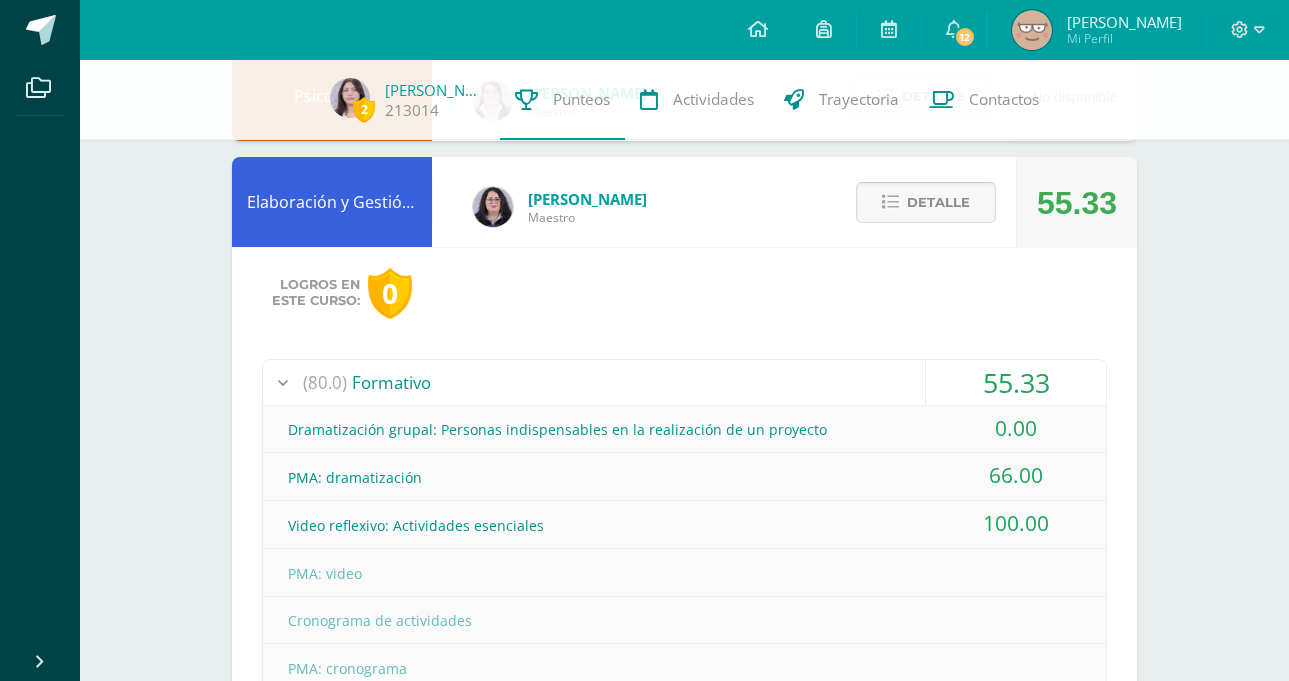 click on "Detalle" at bounding box center (938, 202) 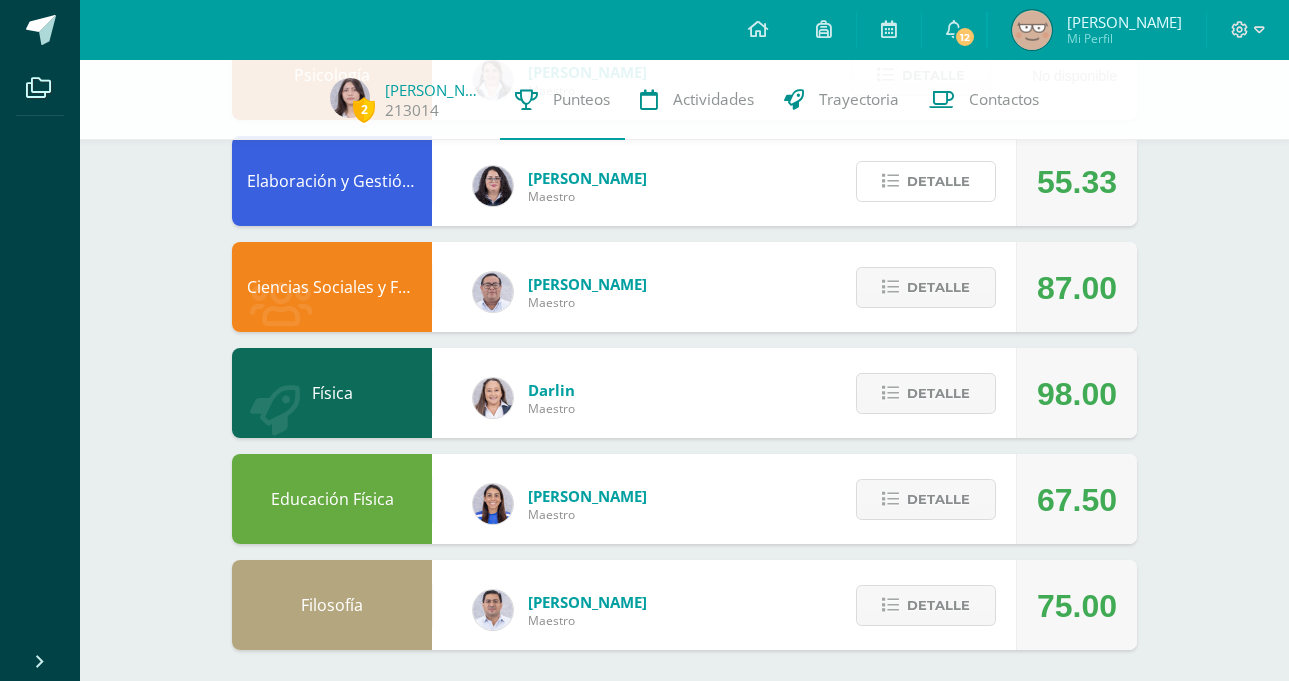 scroll, scrollTop: 930, scrollLeft: 0, axis: vertical 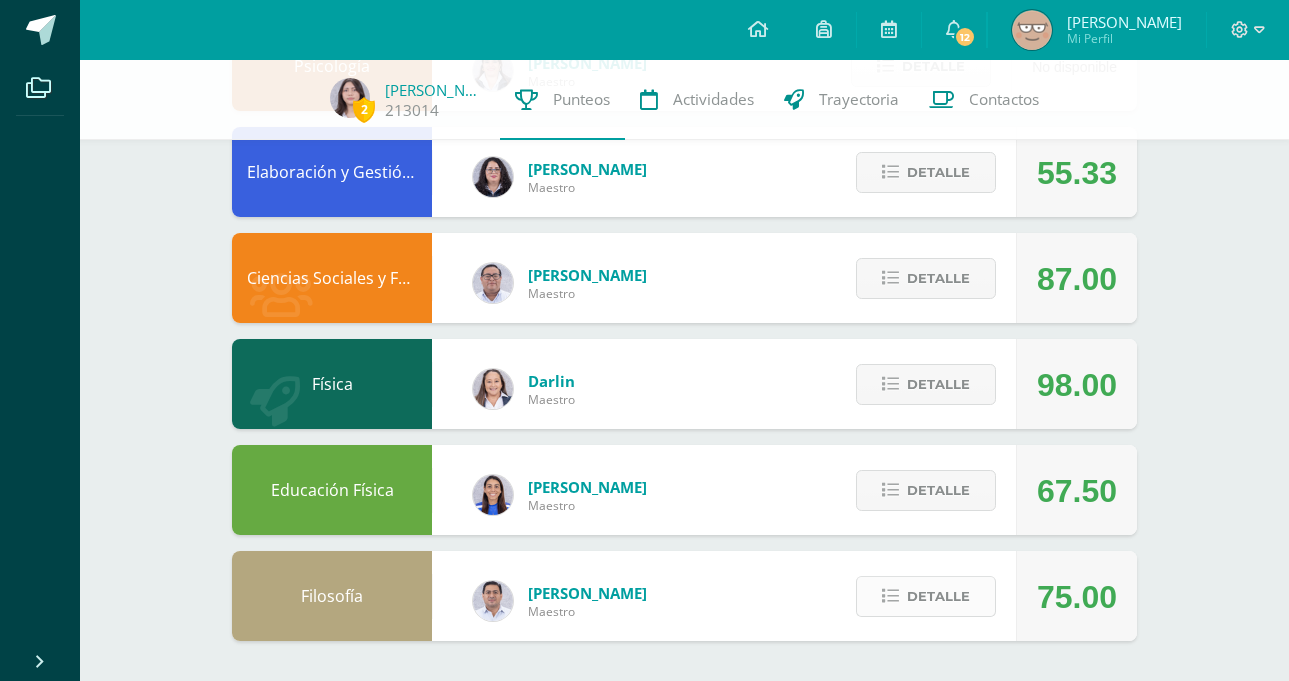 click on "Detalle" at bounding box center (938, 596) 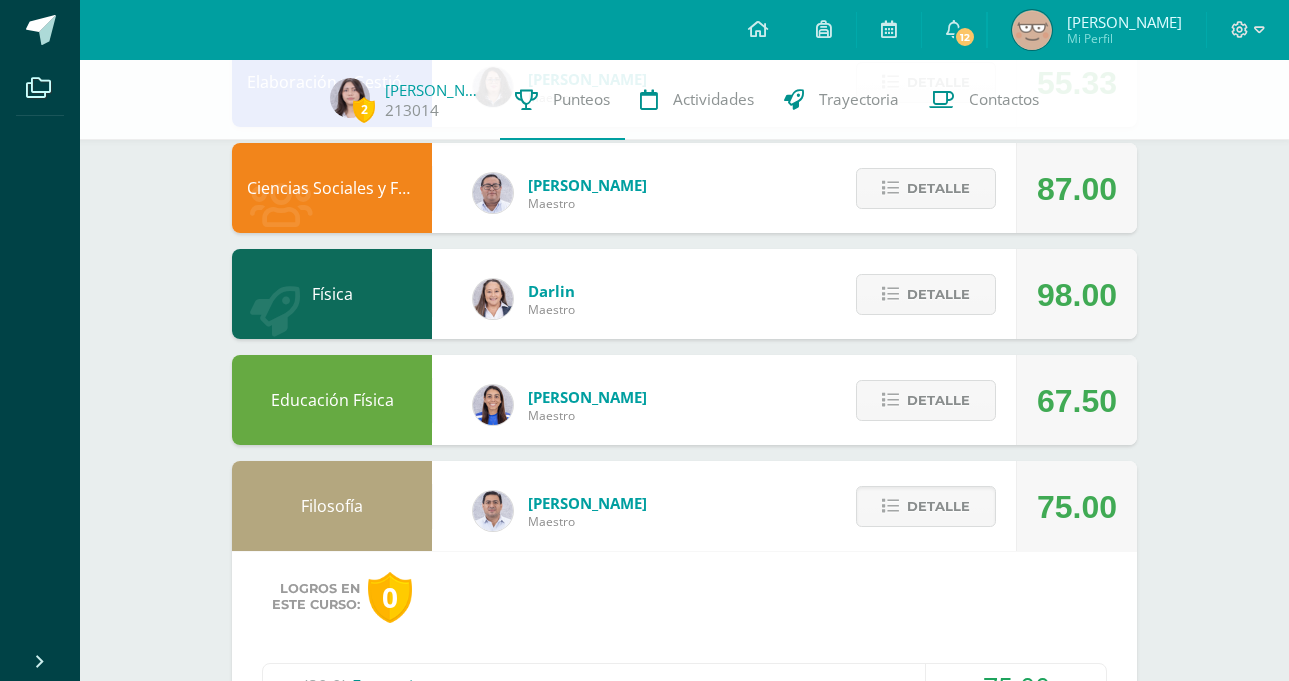 scroll, scrollTop: 1230, scrollLeft: 0, axis: vertical 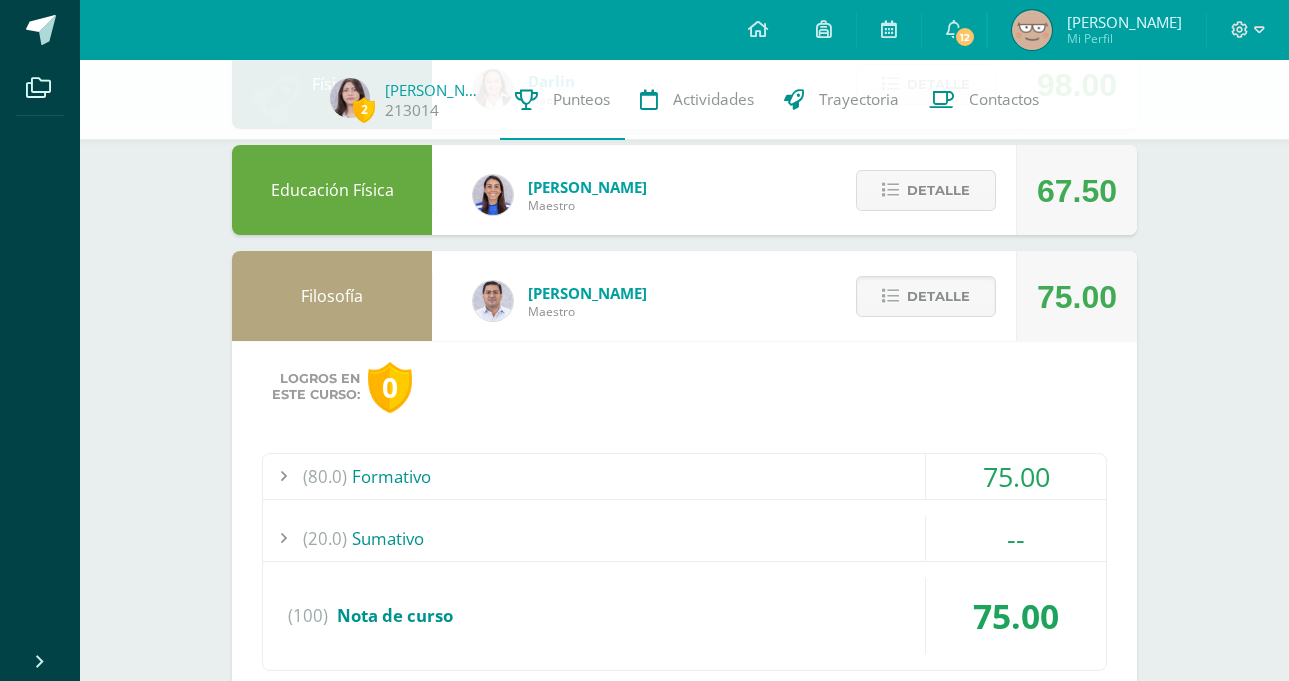 click on "Logros en
este curso:
0
(80.0)
Formativo
75.00
Filosofía del Renacimiento" at bounding box center [684, 533] 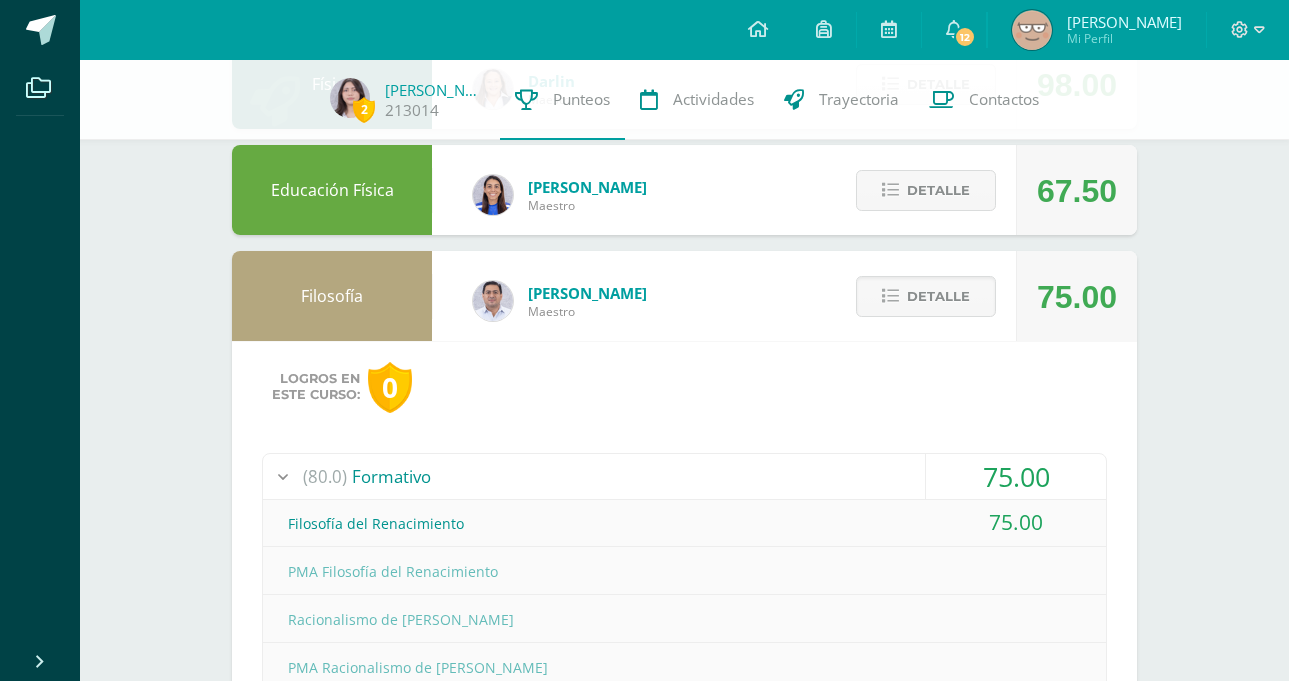 click on "(80.0)
Formativo" at bounding box center (684, 476) 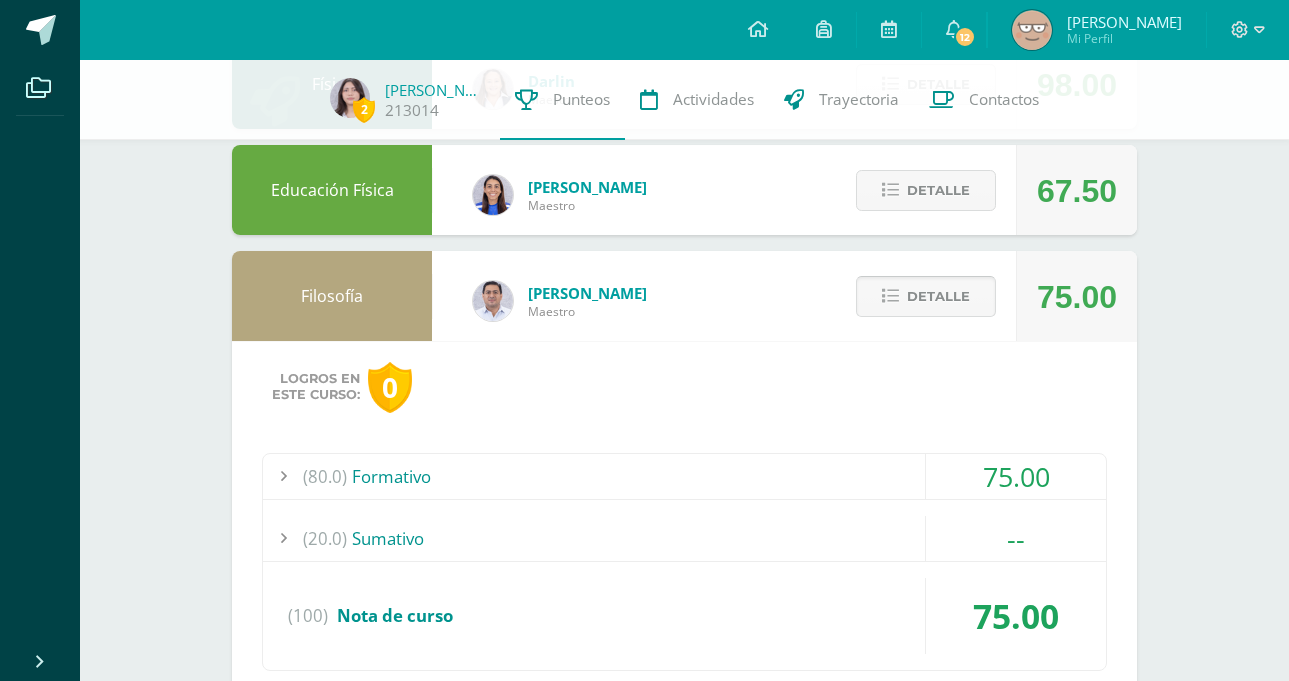click on "Detalle" at bounding box center [938, 296] 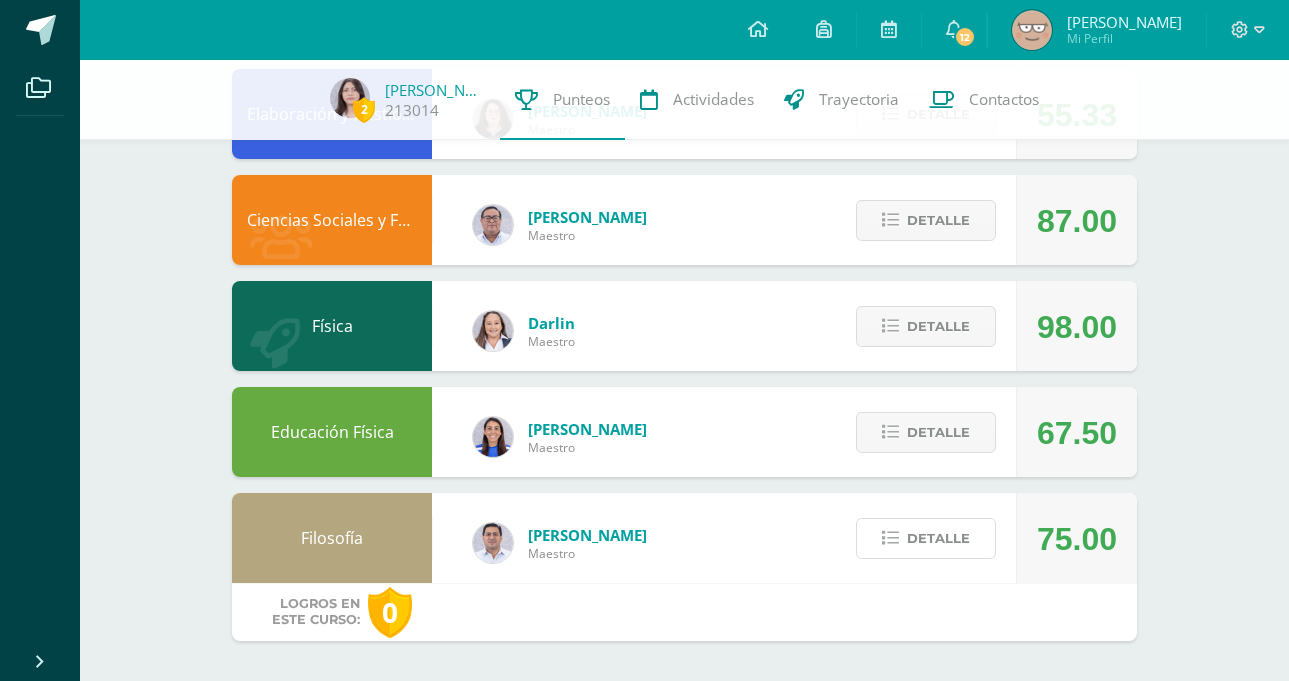 scroll, scrollTop: 930, scrollLeft: 0, axis: vertical 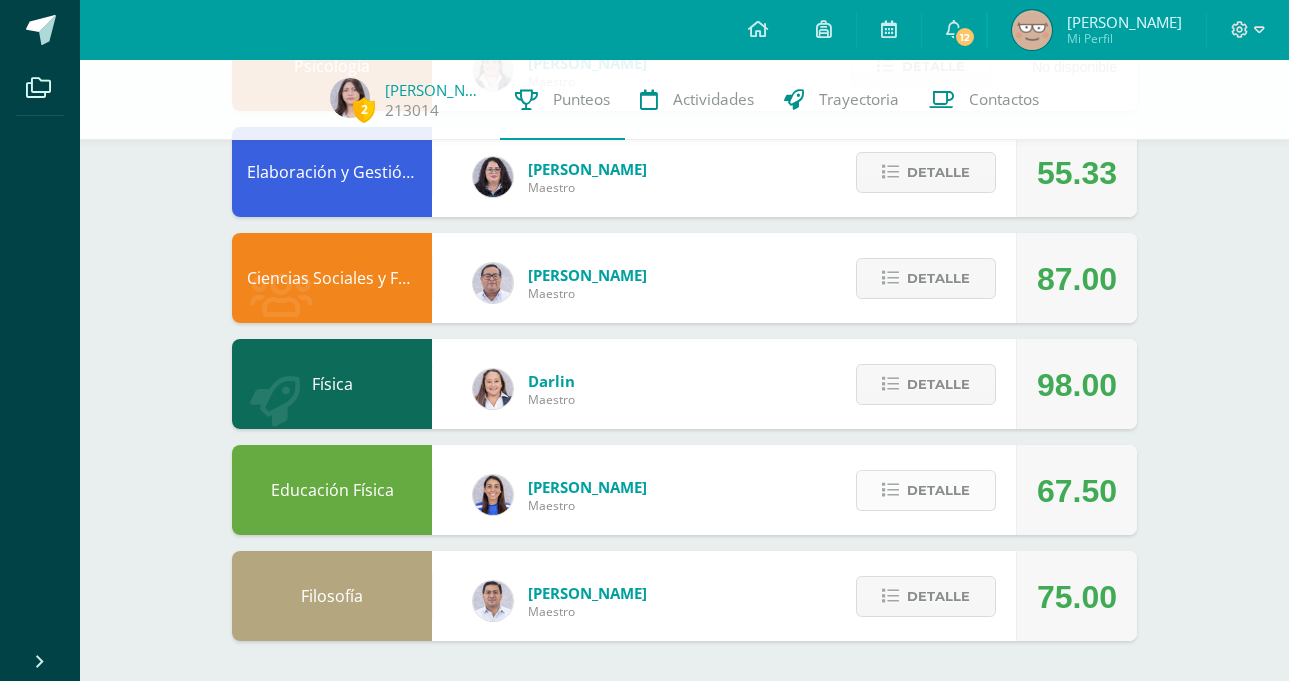 click on "Detalle" at bounding box center (926, 490) 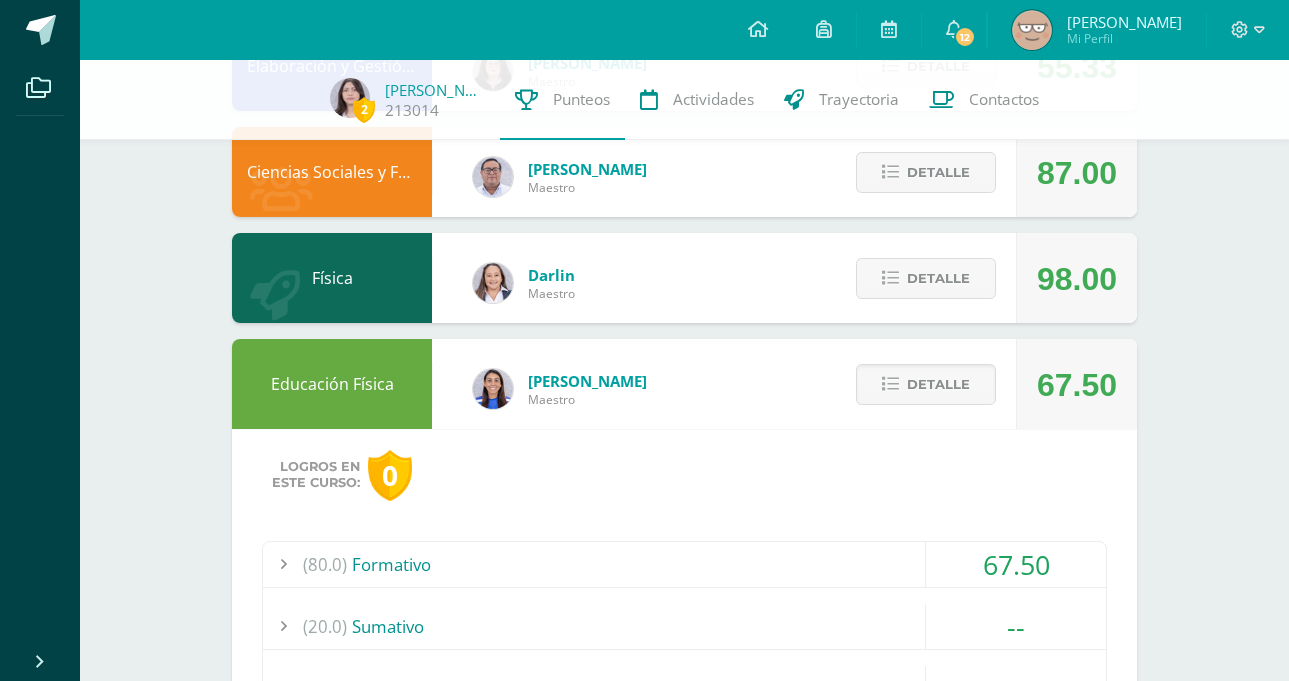 scroll, scrollTop: 1081, scrollLeft: 0, axis: vertical 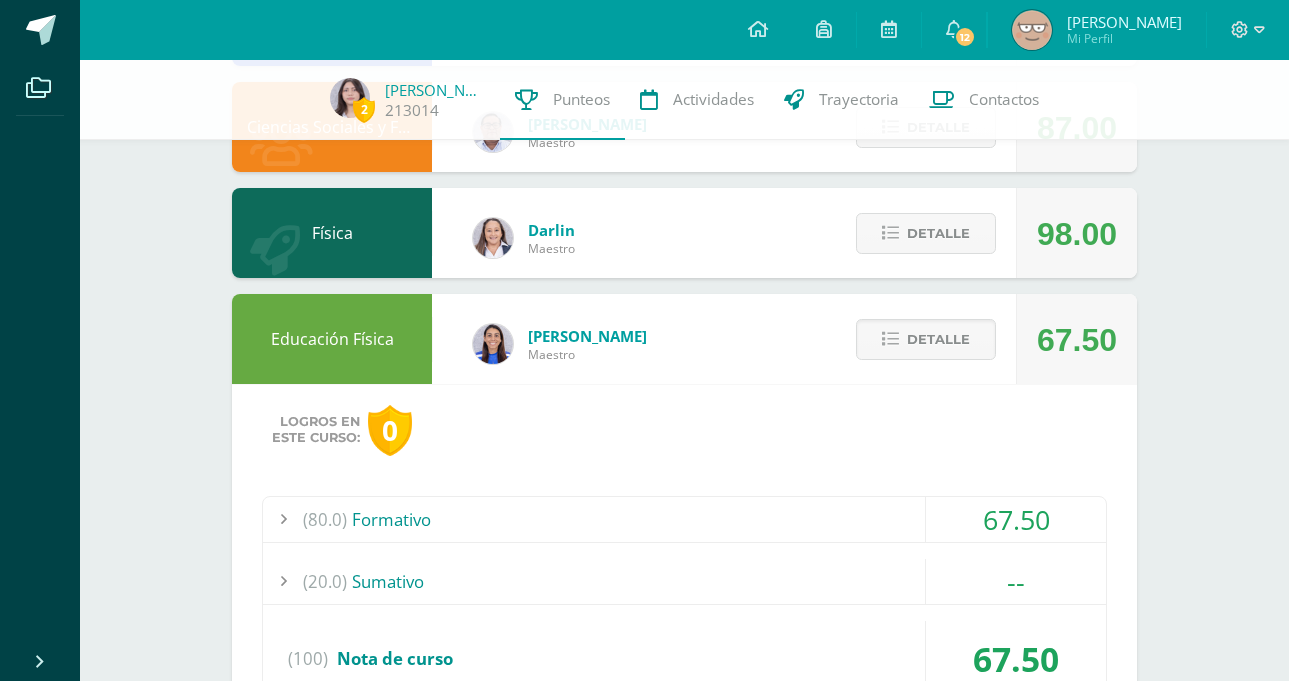 click on "(80.0)
Formativo" at bounding box center [684, 519] 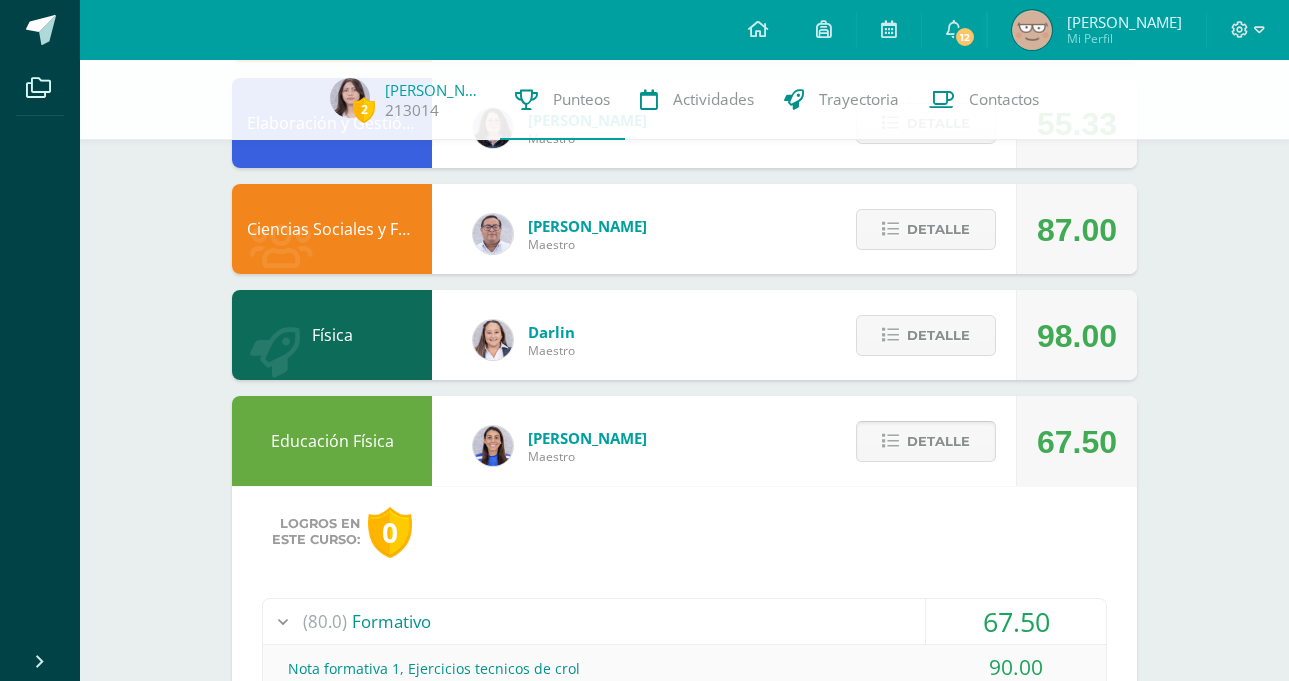 click on "Detalle" at bounding box center [938, 441] 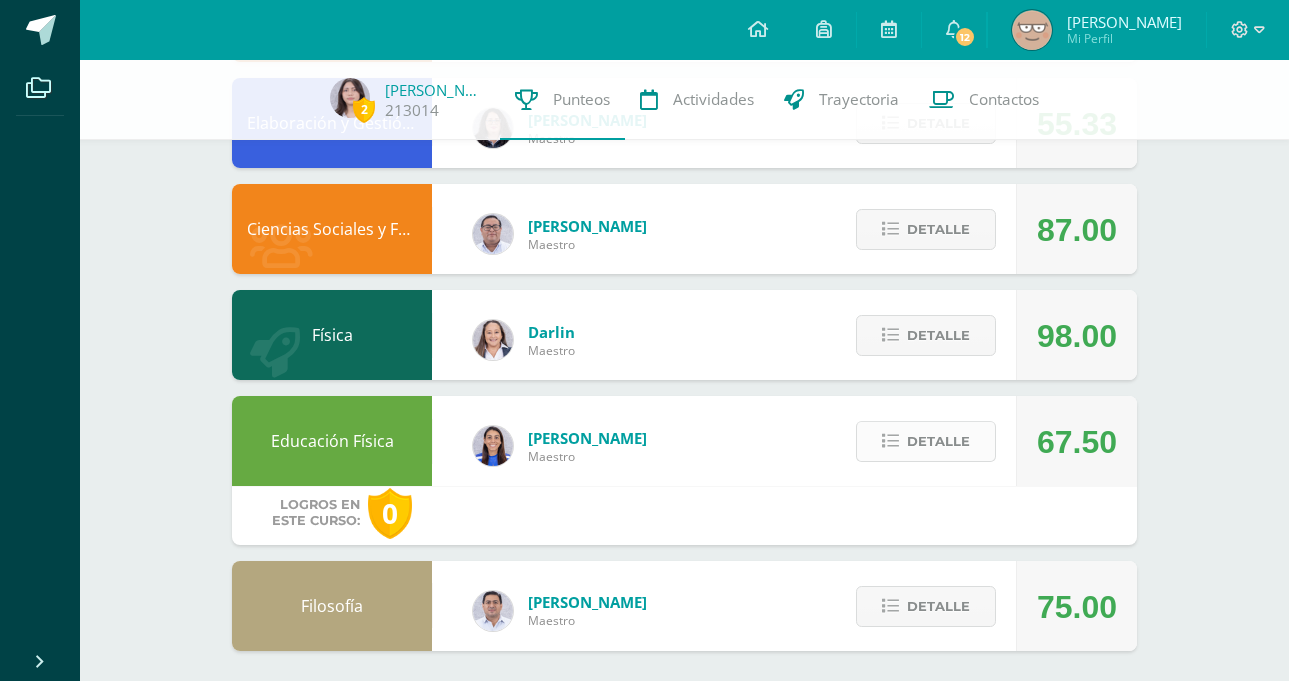 scroll, scrollTop: 930, scrollLeft: 0, axis: vertical 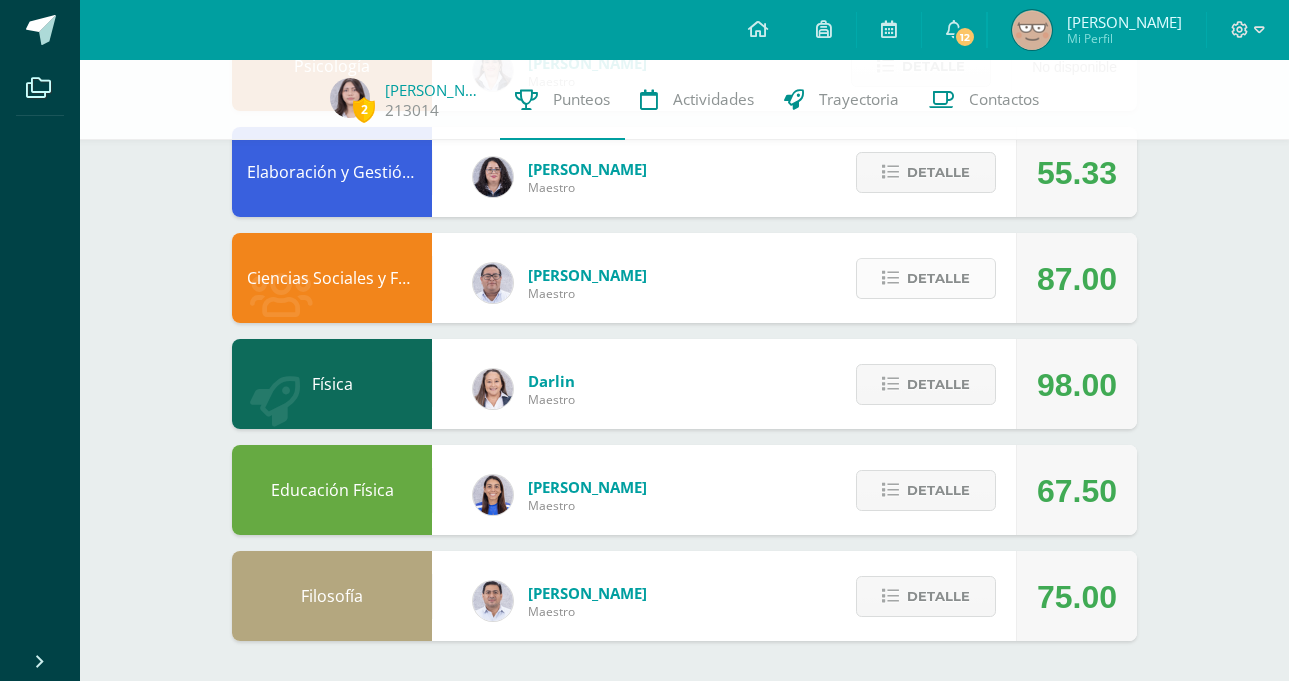 click on "Detalle" at bounding box center (938, 278) 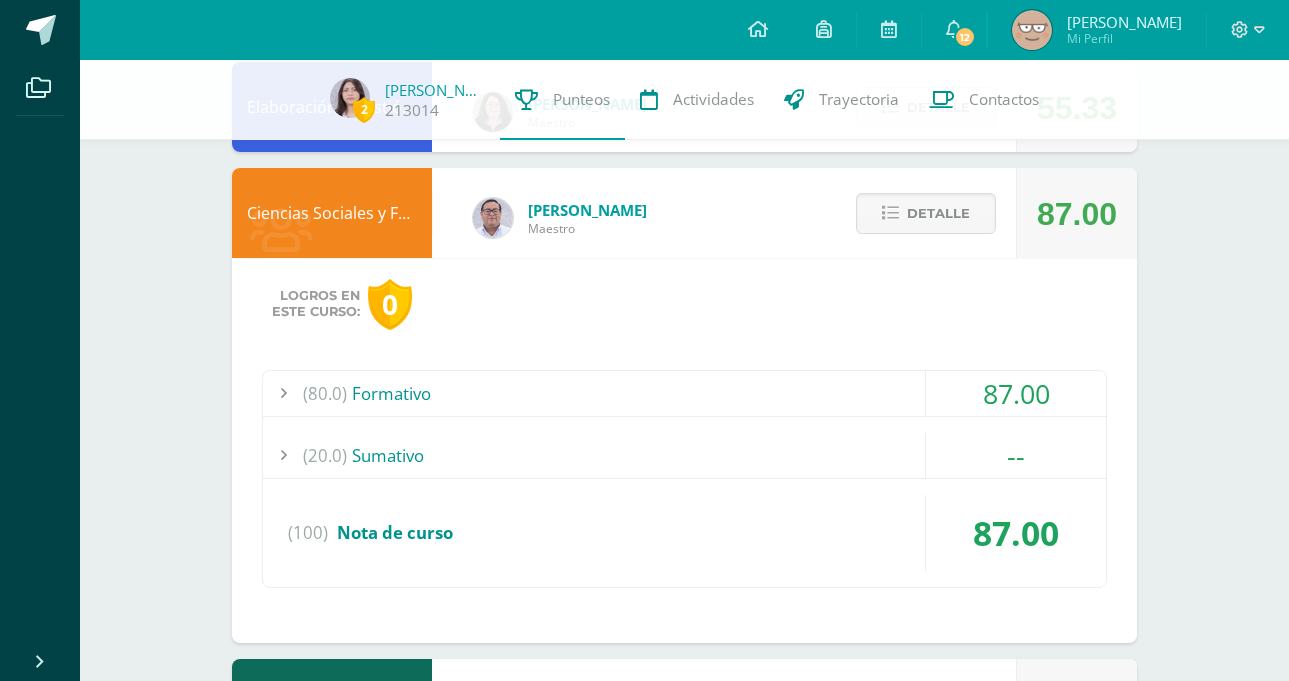 scroll, scrollTop: 1030, scrollLeft: 0, axis: vertical 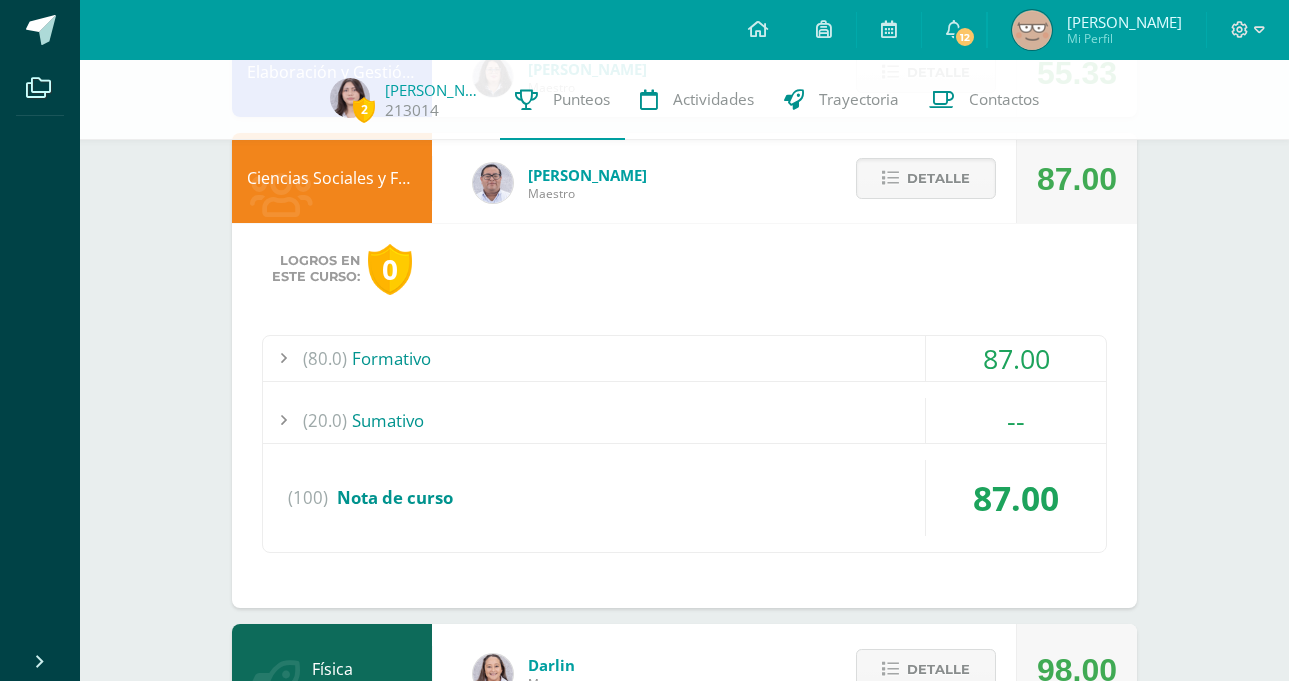 click on "(80.0)
Formativo" at bounding box center (684, 358) 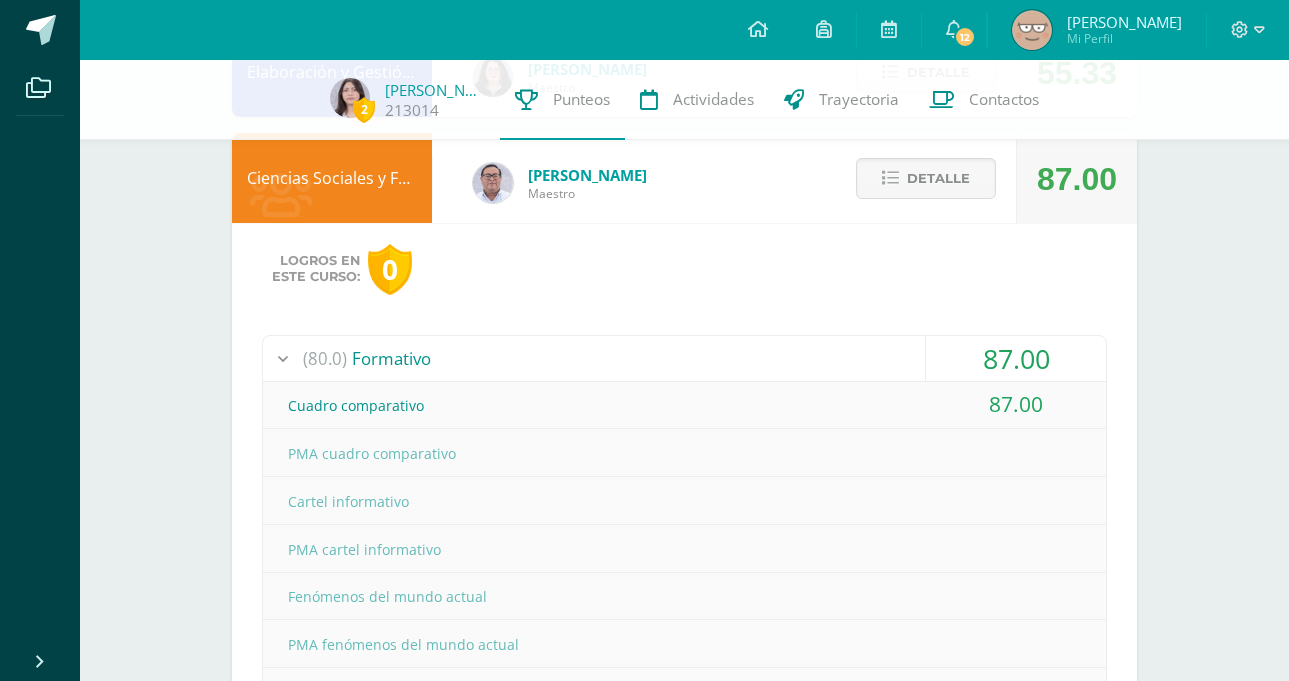 click on "(80.0)
Formativo" at bounding box center (684, 358) 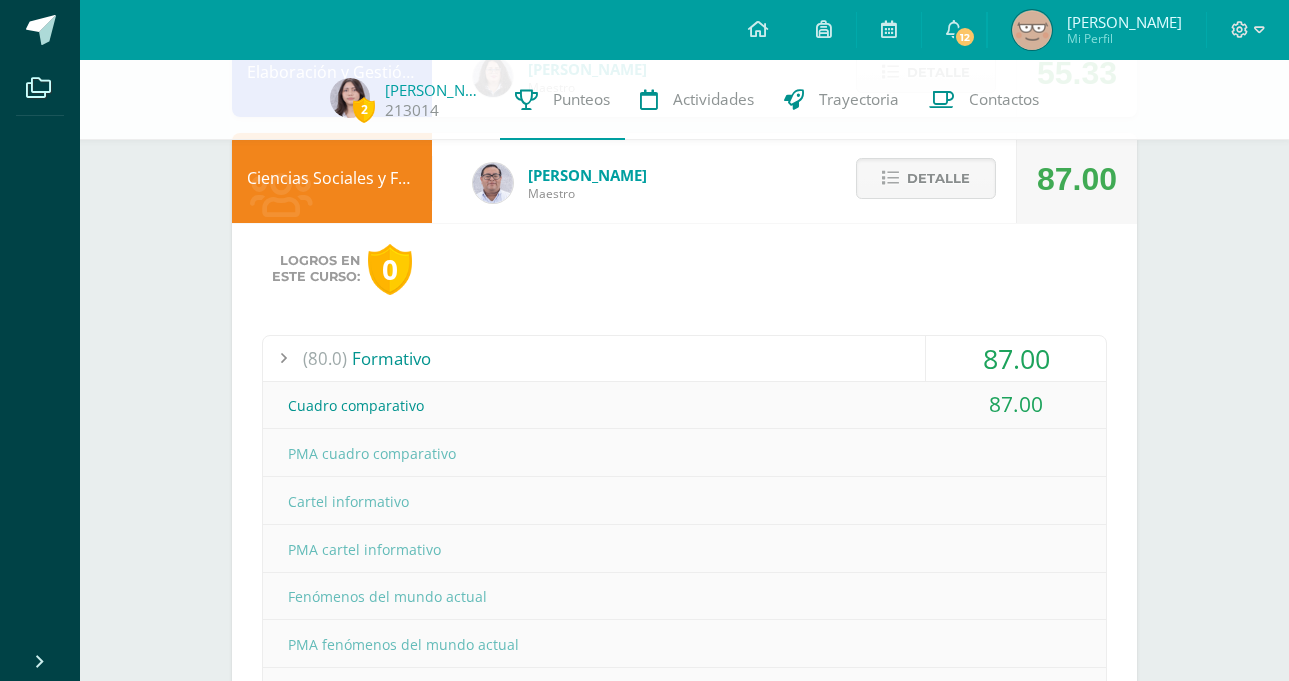 click on "(80.0)
Formativo" at bounding box center [684, 358] 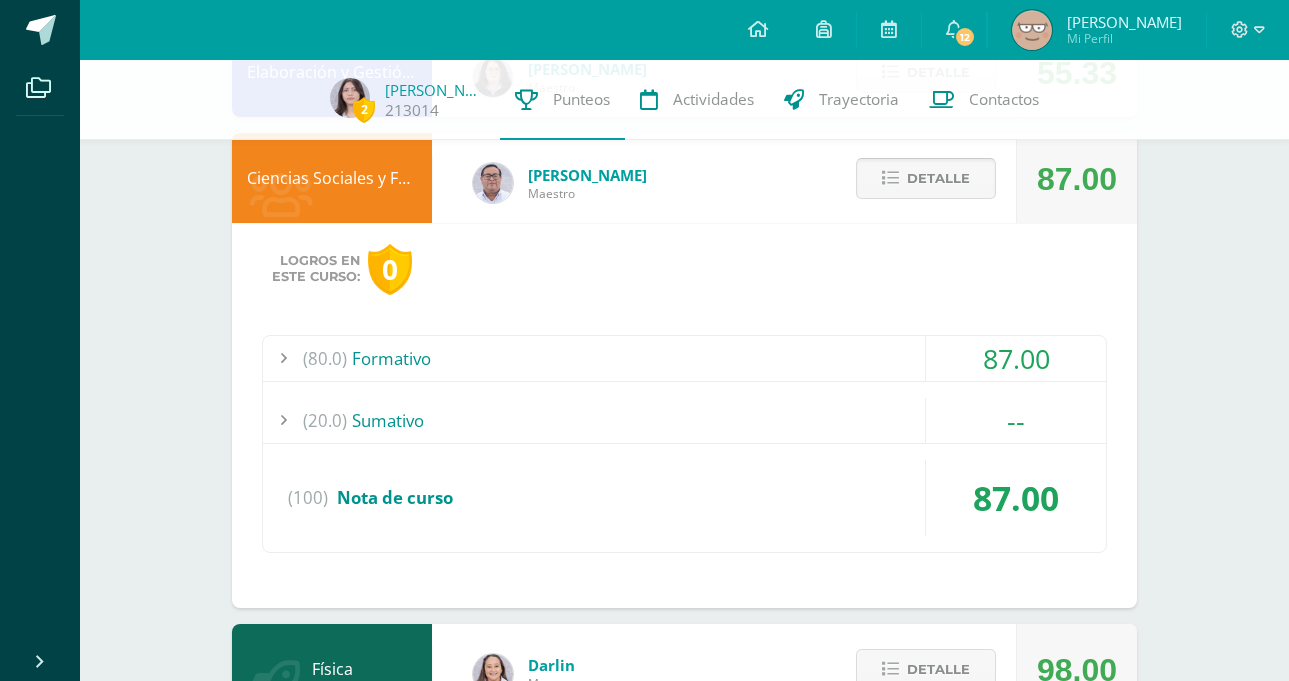 click on "Detalle" at bounding box center [938, 178] 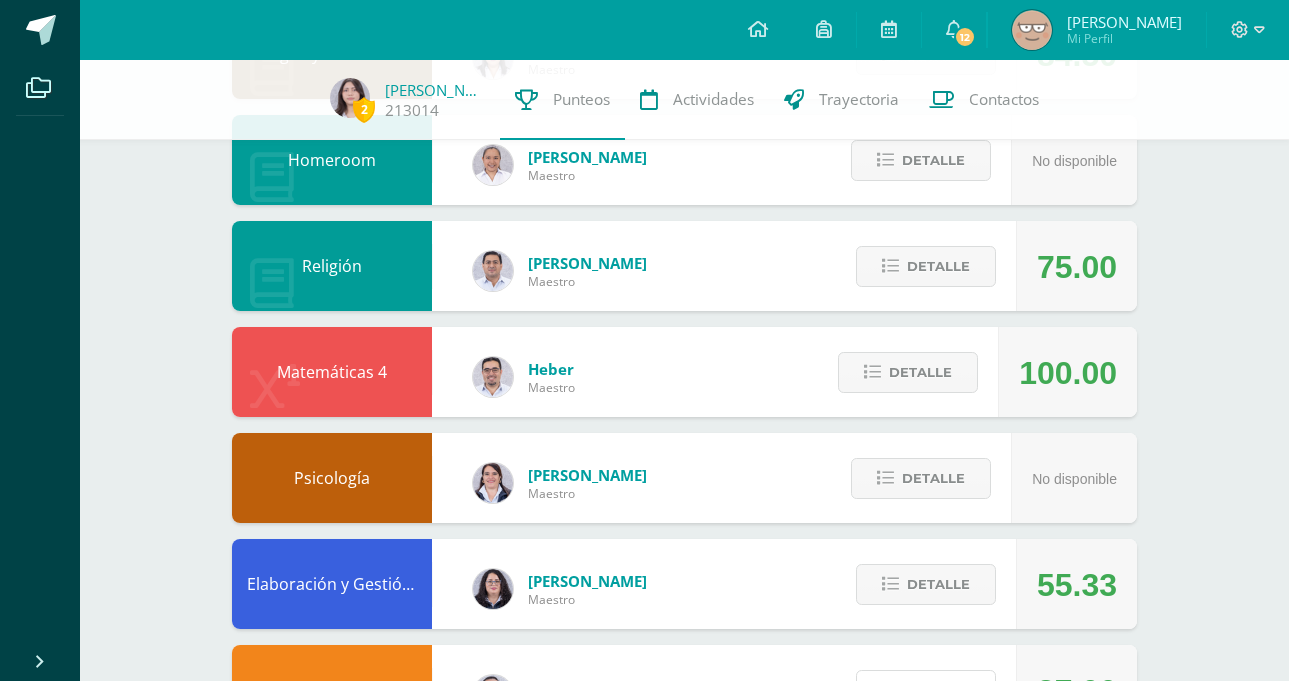 scroll, scrollTop: 430, scrollLeft: 0, axis: vertical 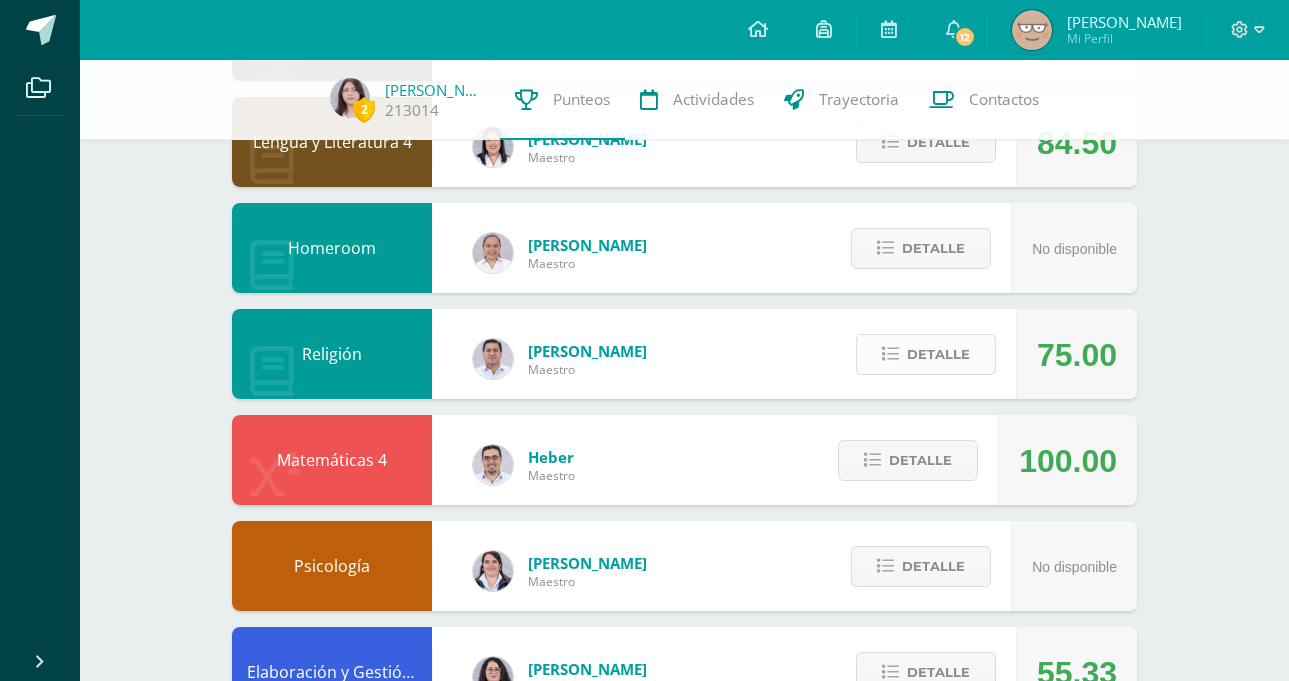 click on "Detalle" at bounding box center (938, 354) 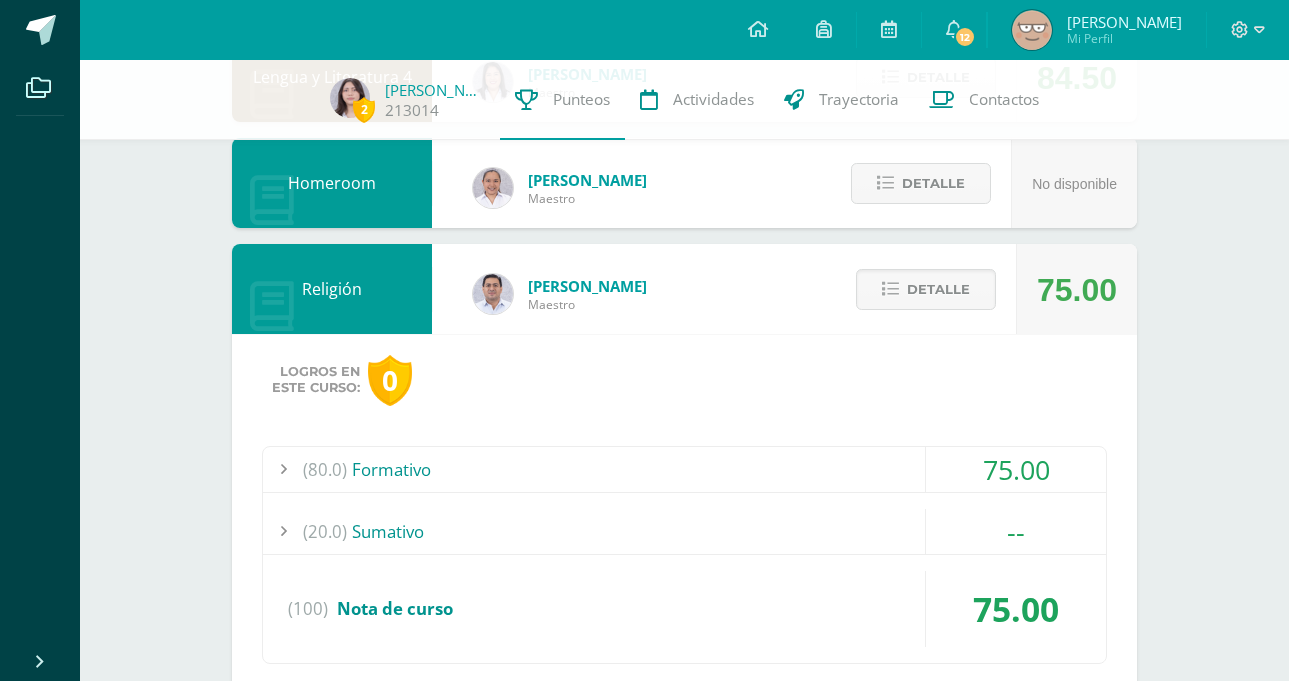 scroll, scrollTop: 530, scrollLeft: 0, axis: vertical 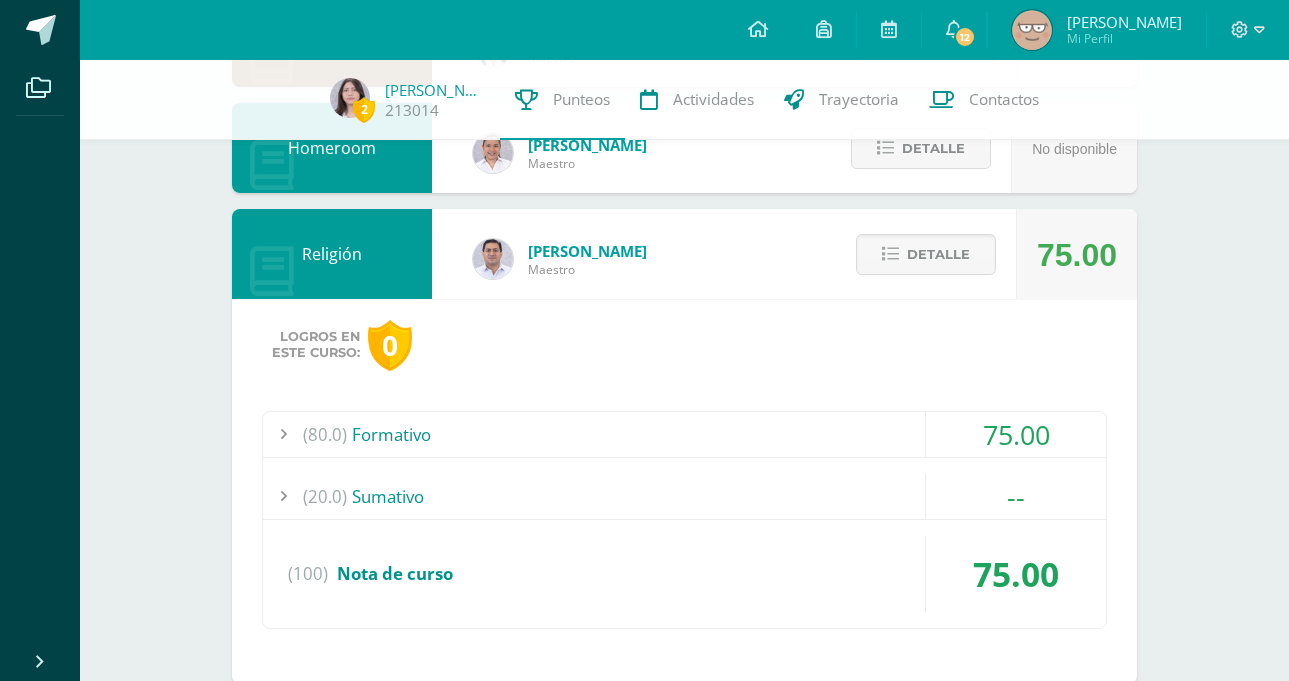 click on "(80.0)
Formativo" at bounding box center [684, 434] 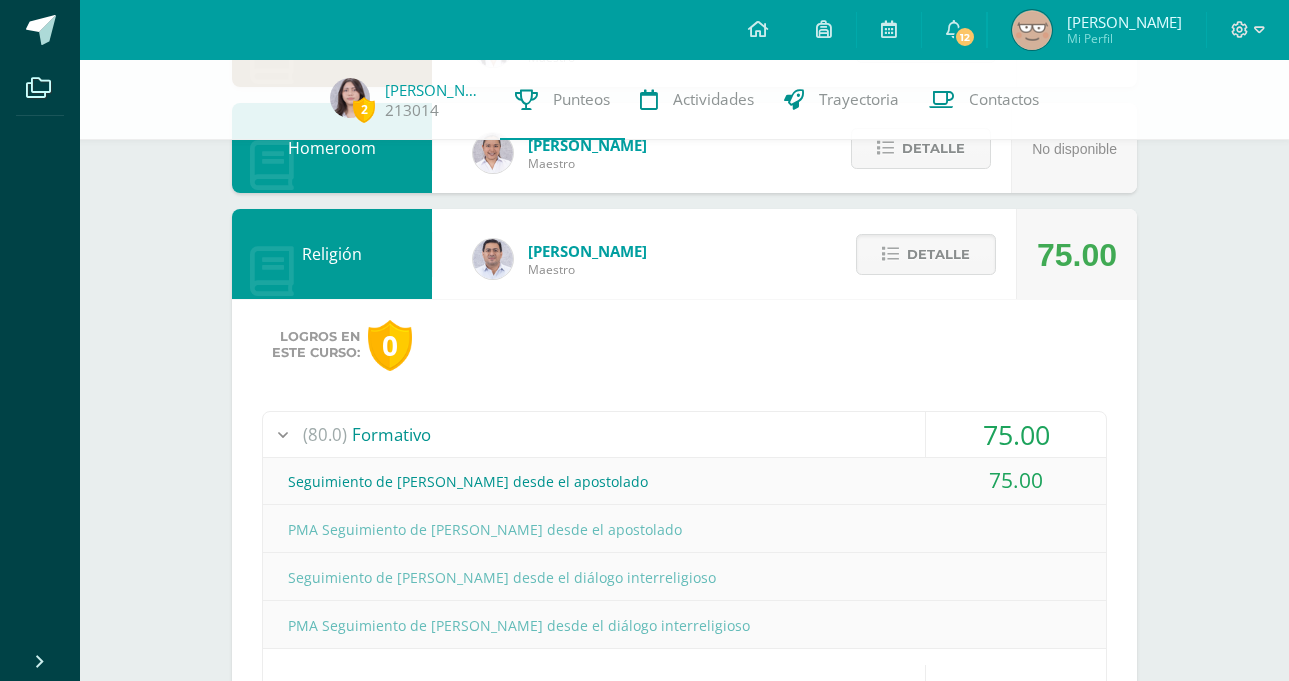 click on "(80.0)
Formativo" at bounding box center (684, 434) 